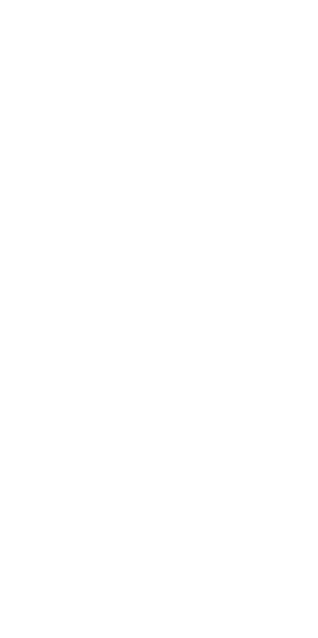 scroll, scrollTop: 0, scrollLeft: 0, axis: both 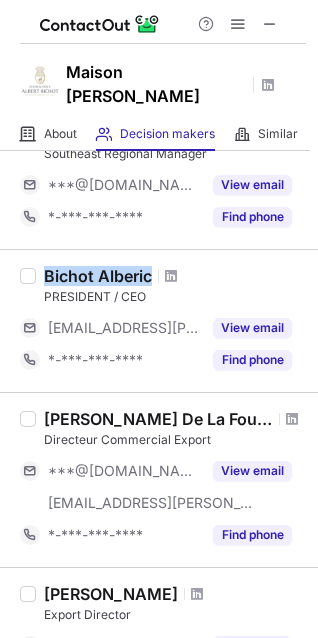 drag, startPoint x: 39, startPoint y: 240, endPoint x: 158, endPoint y: 239, distance: 119.0042 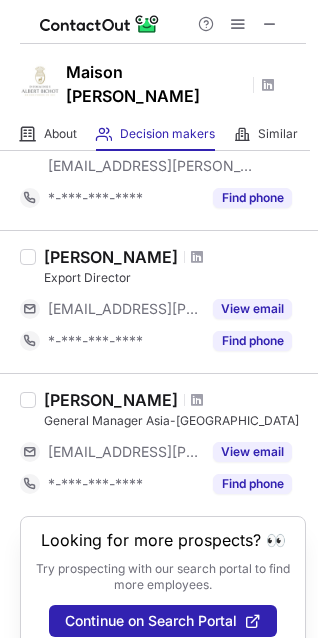 scroll, scrollTop: 637, scrollLeft: 0, axis: vertical 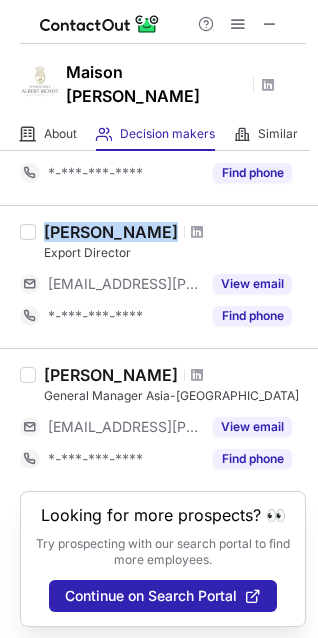 drag, startPoint x: 38, startPoint y: 197, endPoint x: 180, endPoint y: 200, distance: 142.0317 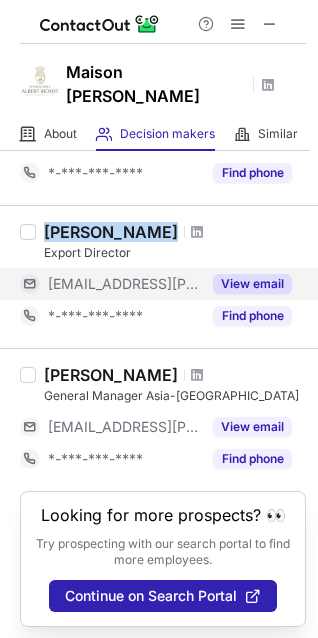 click on "View email" at bounding box center (252, 284) 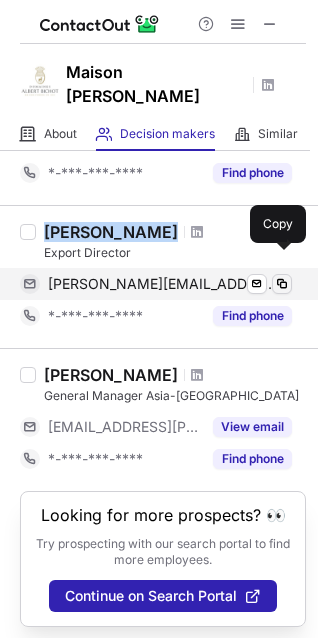 click at bounding box center (282, 284) 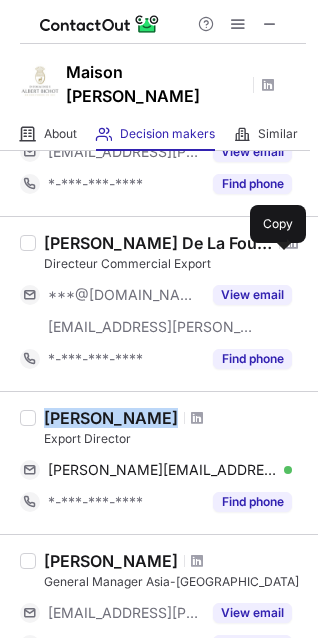 scroll, scrollTop: 445, scrollLeft: 0, axis: vertical 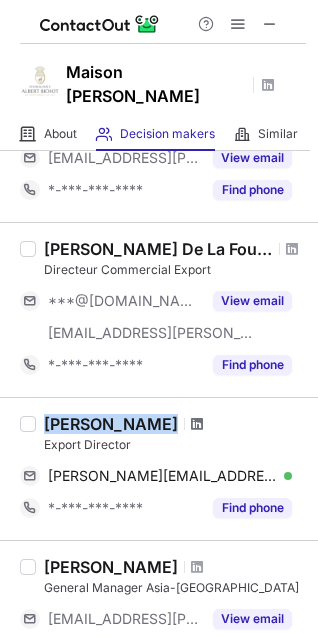click at bounding box center [197, 424] 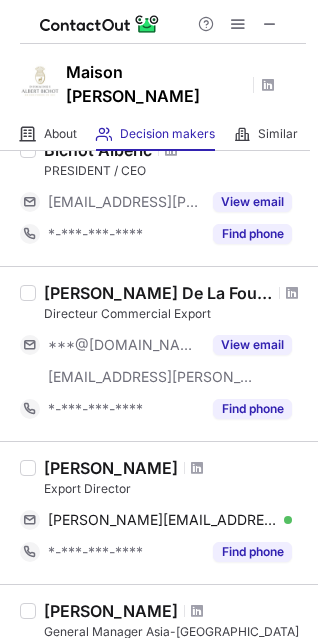 scroll, scrollTop: 397, scrollLeft: 0, axis: vertical 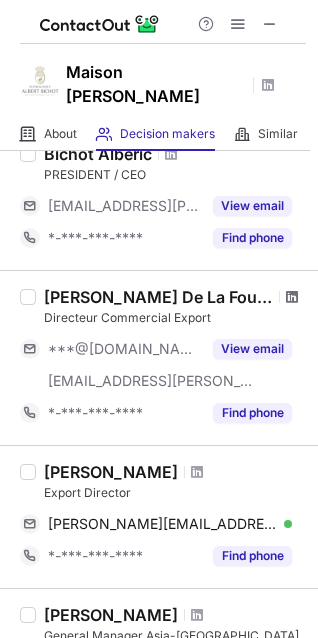 click at bounding box center (292, 297) 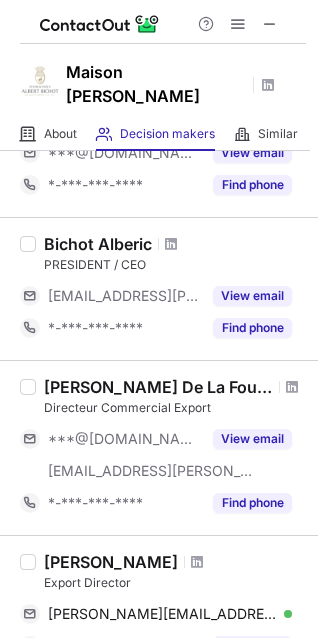 scroll, scrollTop: 0, scrollLeft: 0, axis: both 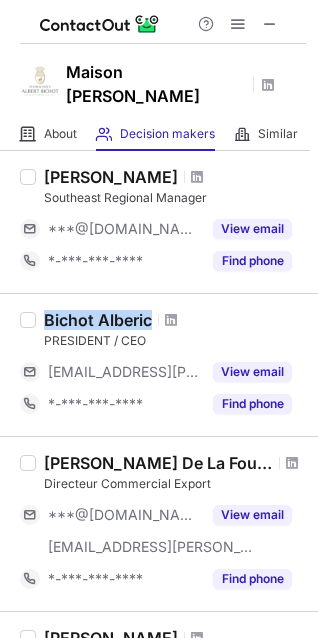 drag, startPoint x: 154, startPoint y: 295, endPoint x: 44, endPoint y: 302, distance: 110.2225 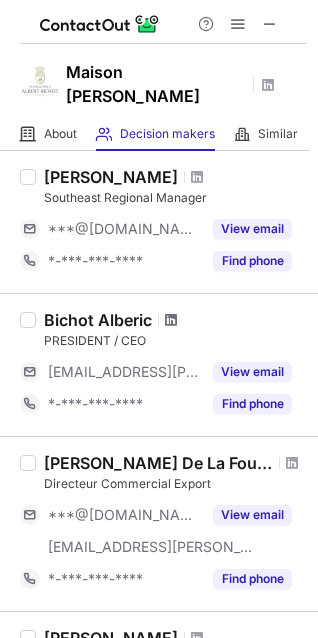 click at bounding box center [171, 320] 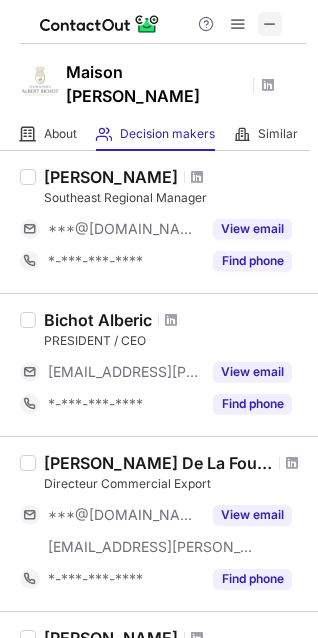 click at bounding box center [270, 24] 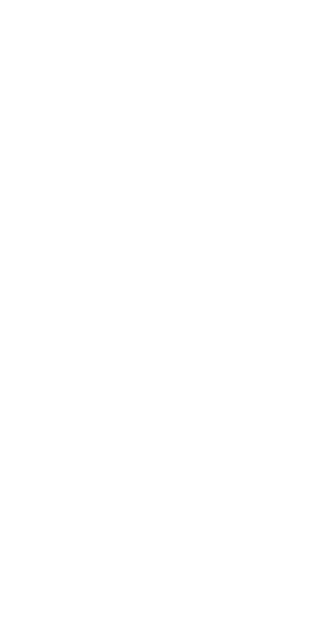 scroll, scrollTop: 0, scrollLeft: 0, axis: both 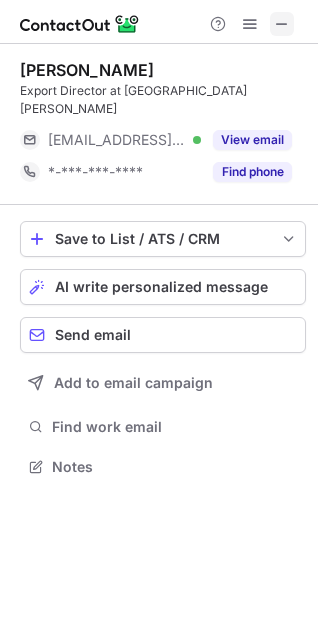 click at bounding box center (282, 24) 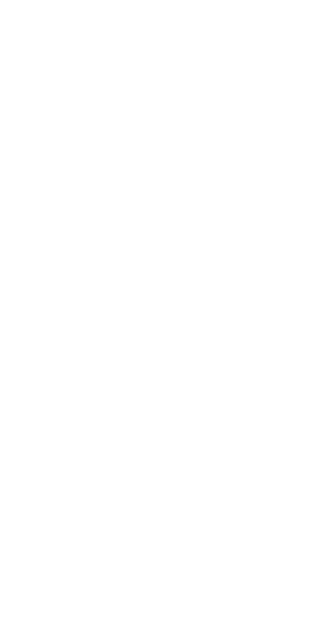 scroll, scrollTop: 0, scrollLeft: 0, axis: both 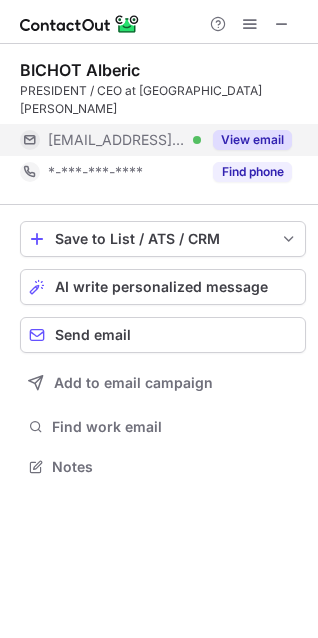 click on "View email" at bounding box center [252, 140] 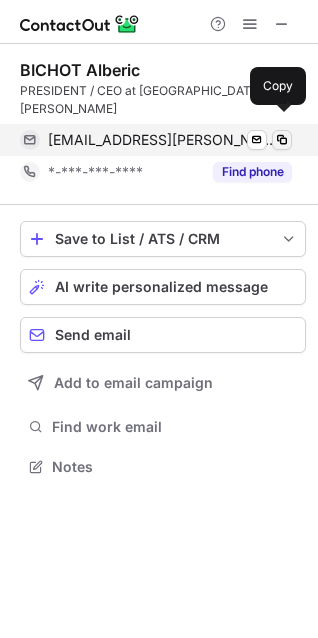 click at bounding box center [282, 140] 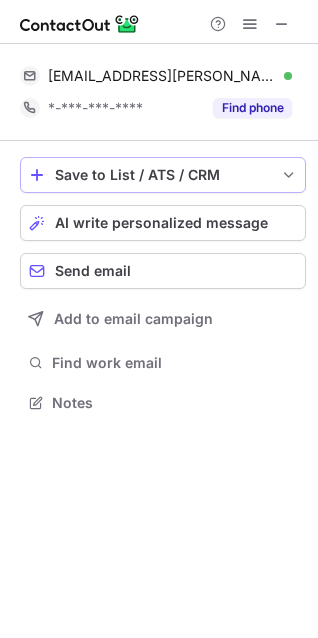 scroll, scrollTop: 389, scrollLeft: 318, axis: both 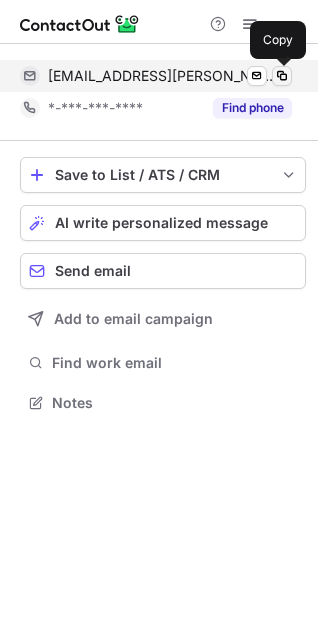 click at bounding box center (282, 76) 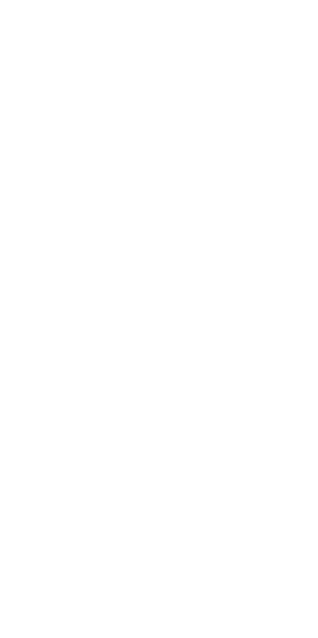 scroll, scrollTop: 0, scrollLeft: 0, axis: both 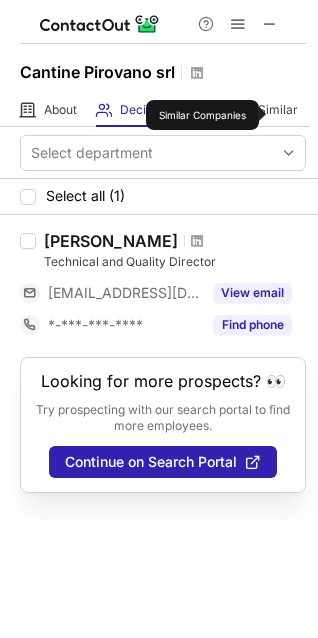 click at bounding box center (163, 22) 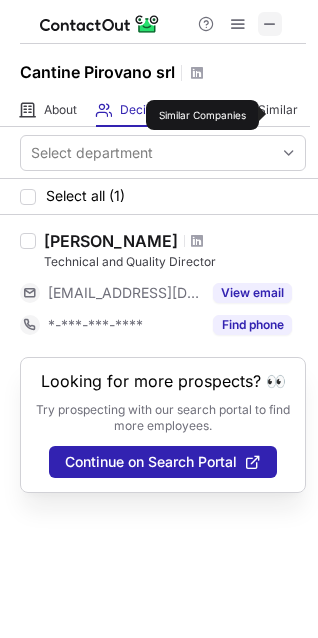 click at bounding box center (270, 24) 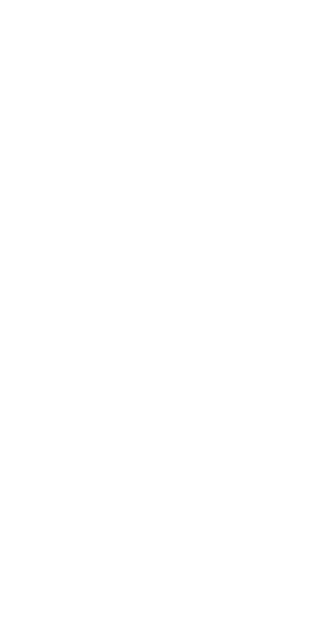 scroll, scrollTop: 0, scrollLeft: 0, axis: both 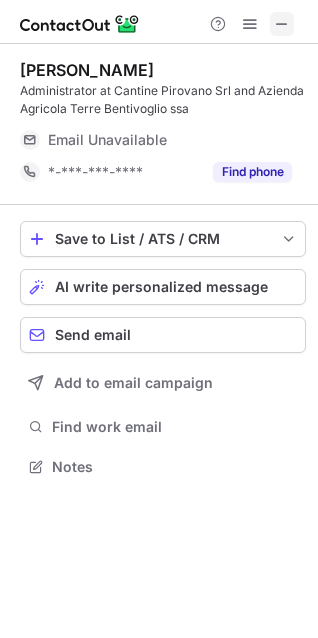 click at bounding box center [282, 24] 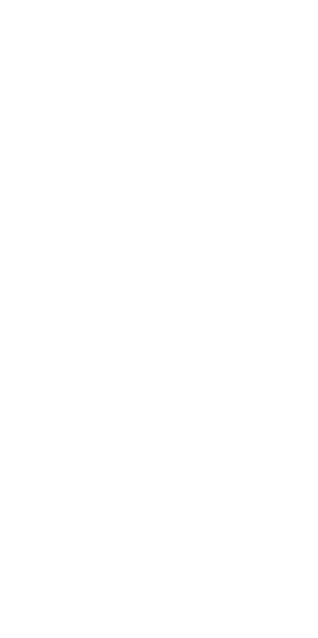 scroll, scrollTop: 0, scrollLeft: 0, axis: both 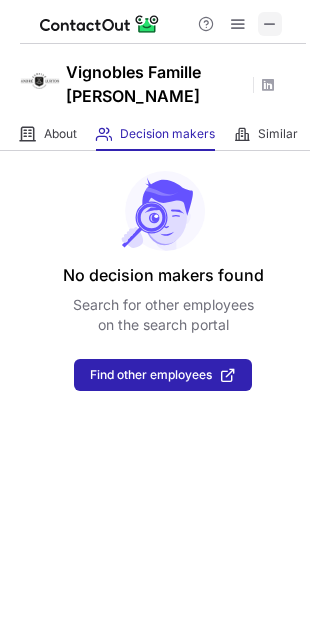 click at bounding box center (270, 24) 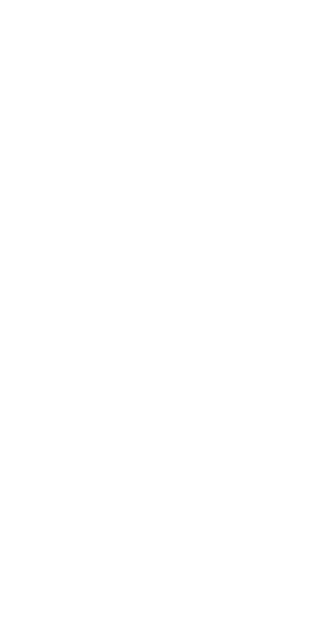 scroll, scrollTop: 0, scrollLeft: 0, axis: both 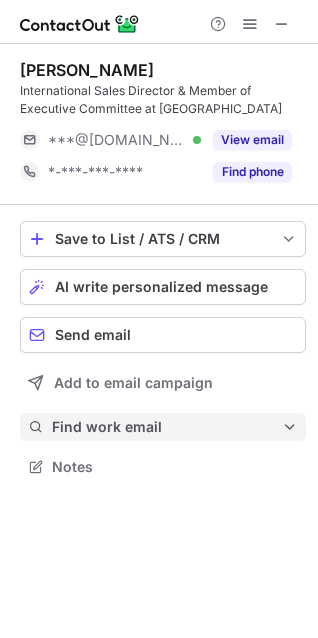 click on "Find work email" at bounding box center (167, 427) 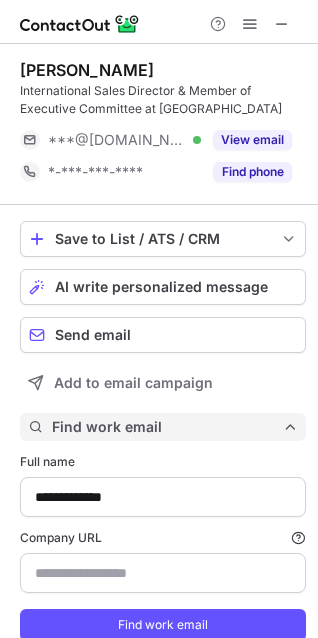 scroll, scrollTop: 10, scrollLeft: 10, axis: both 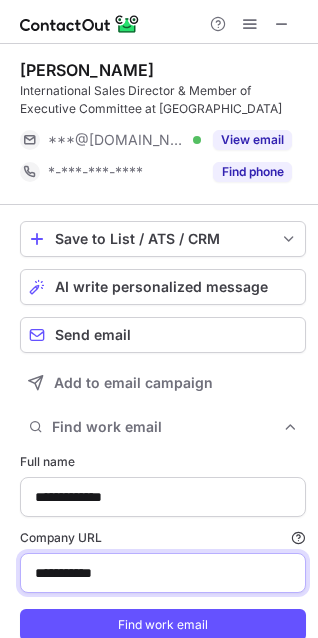 click on "**********" at bounding box center [163, 573] 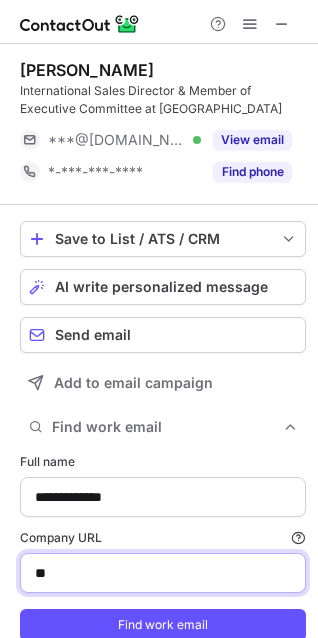 type on "*" 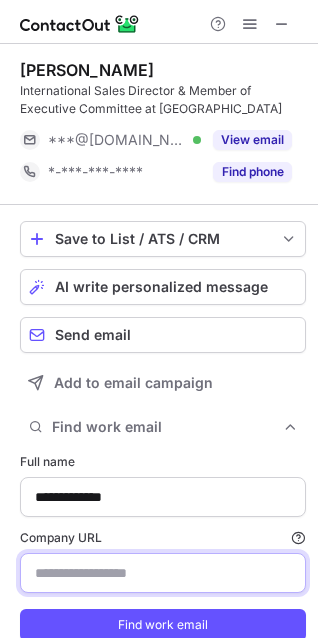 paste on "**********" 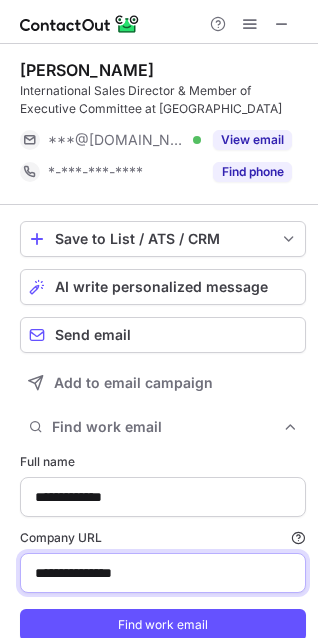 scroll, scrollTop: 71, scrollLeft: 0, axis: vertical 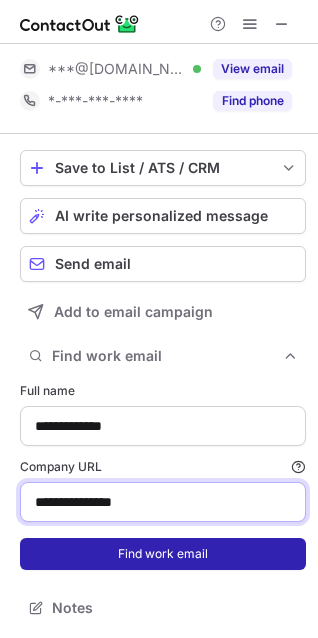 type on "**********" 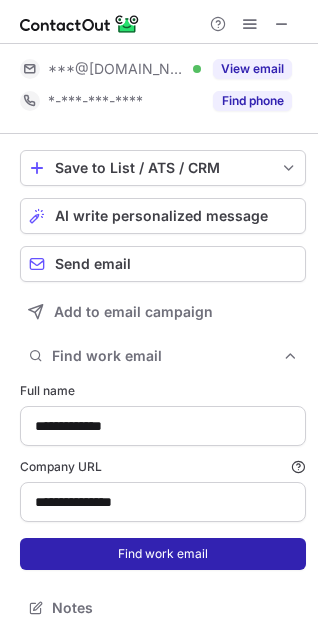 click on "Find work email" at bounding box center (163, 554) 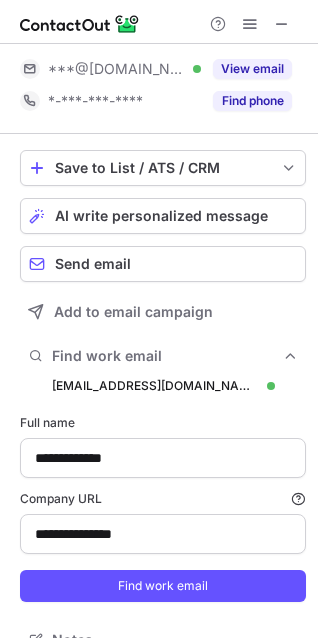 scroll, scrollTop: 10, scrollLeft: 10, axis: both 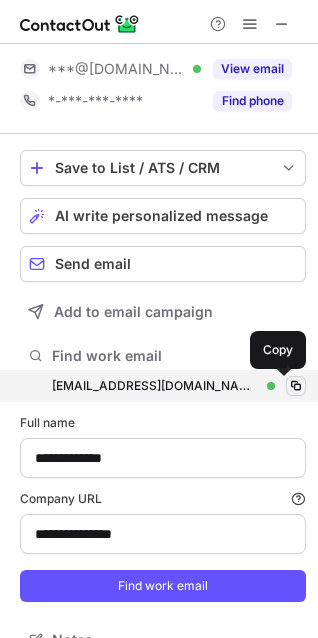 click at bounding box center (296, 386) 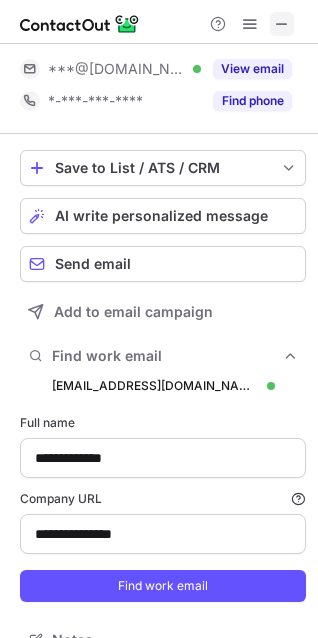 click at bounding box center [282, 24] 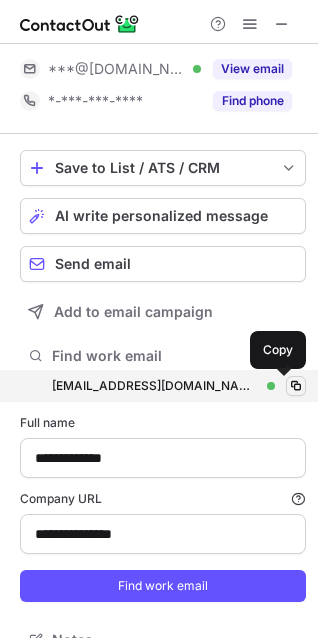 click at bounding box center (296, 386) 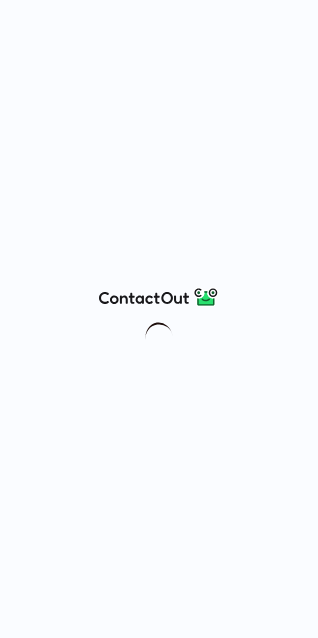 scroll, scrollTop: 0, scrollLeft: 0, axis: both 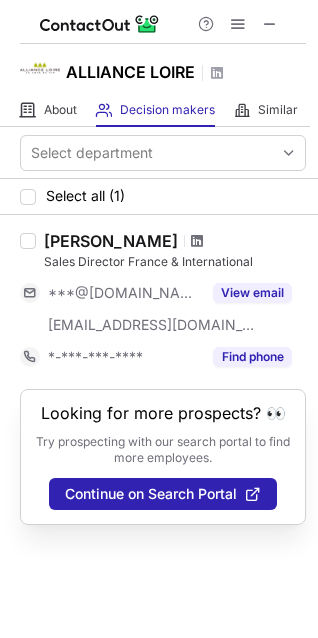 click at bounding box center [197, 241] 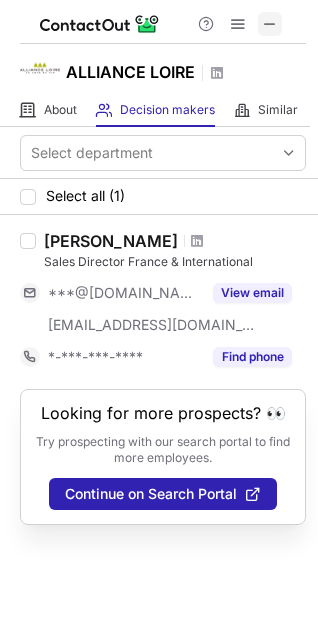 click at bounding box center (270, 24) 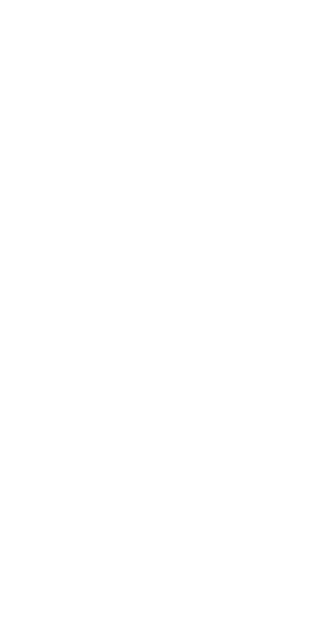 scroll, scrollTop: 0, scrollLeft: 0, axis: both 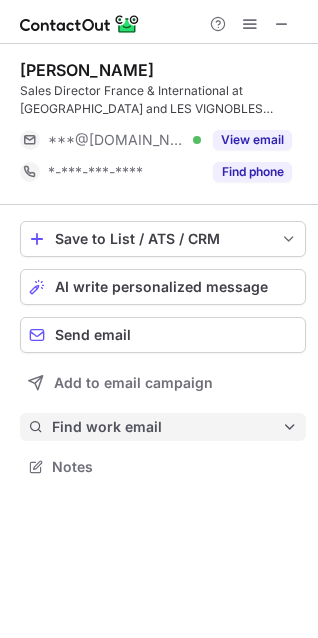 click on "Find work email" at bounding box center [167, 427] 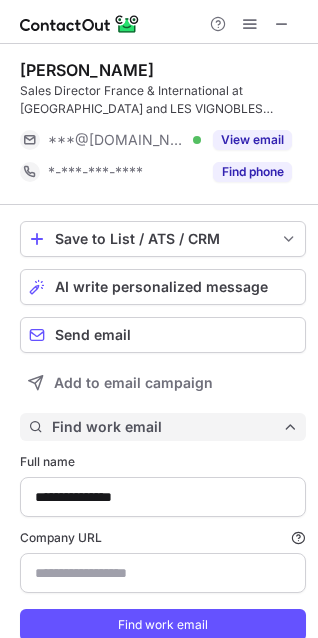 scroll, scrollTop: 10, scrollLeft: 10, axis: both 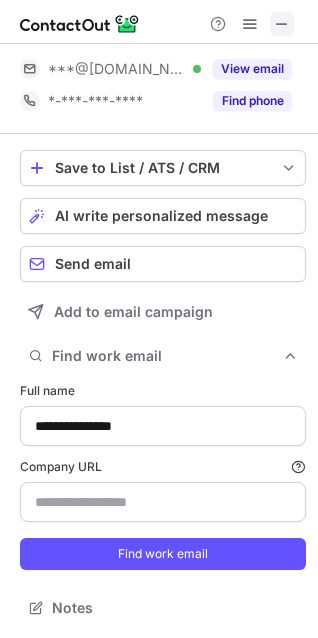 click at bounding box center (250, 24) 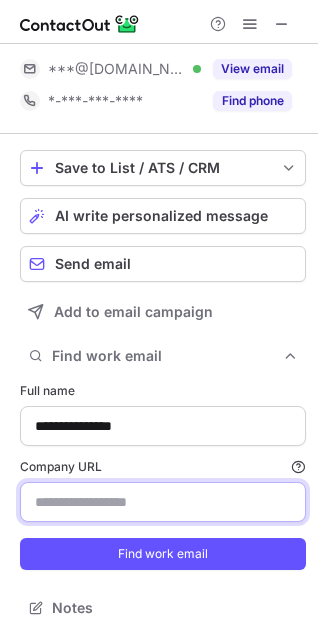 click on "Company URL Finding work email will consume 1 credit if a match is found." at bounding box center (163, 502) 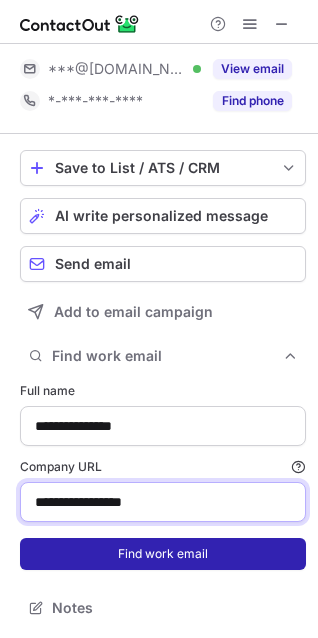 type on "**********" 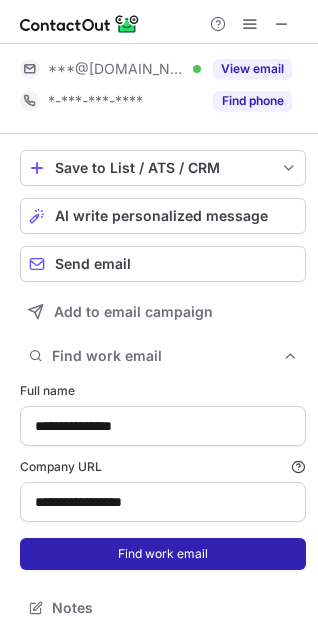 click on "Find work email" at bounding box center (163, 554) 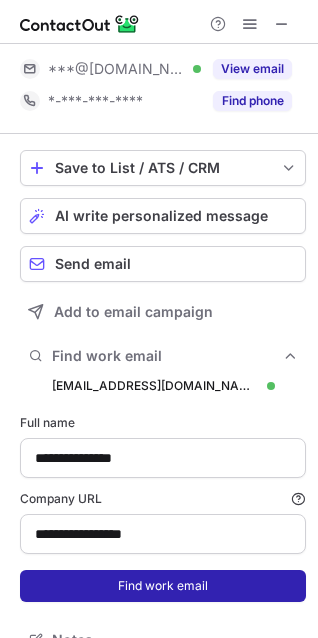 scroll, scrollTop: 10, scrollLeft: 10, axis: both 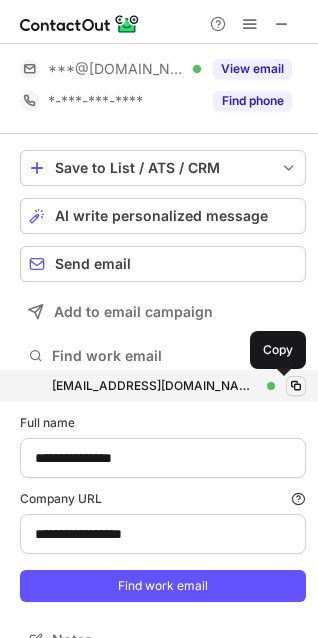 click at bounding box center [296, 386] 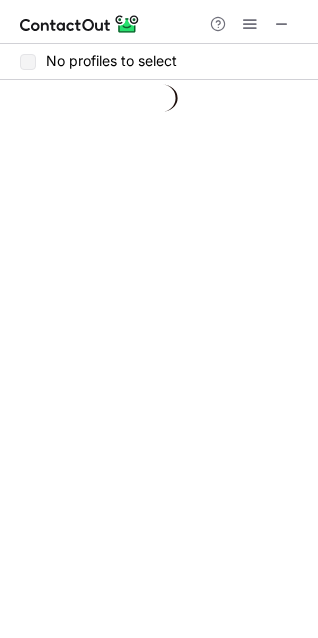 scroll, scrollTop: 0, scrollLeft: 0, axis: both 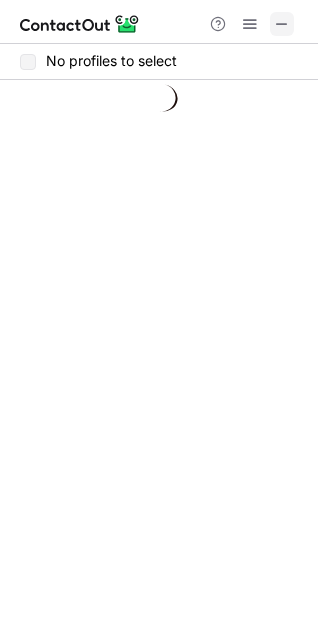 click at bounding box center [282, 24] 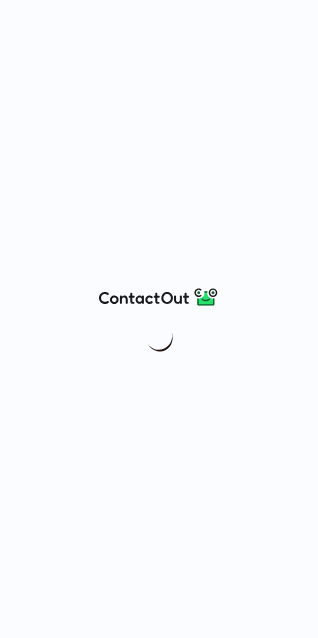 scroll, scrollTop: 0, scrollLeft: 0, axis: both 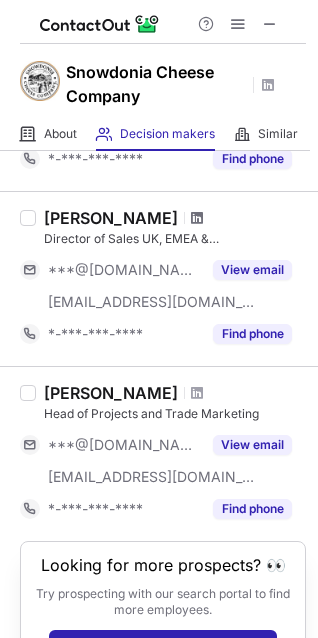 click at bounding box center (197, 218) 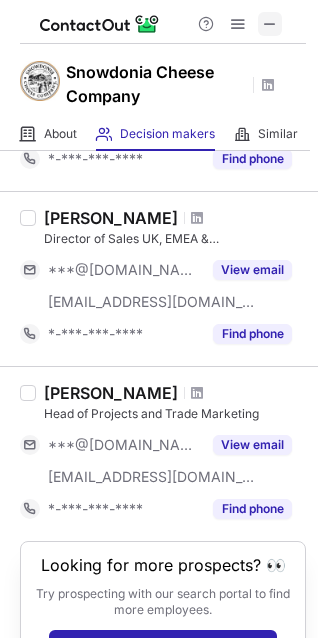 click at bounding box center (270, 24) 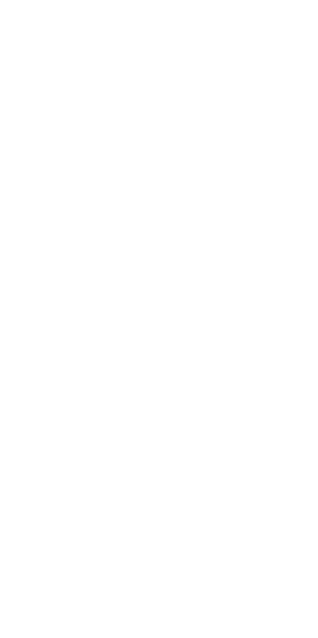 scroll, scrollTop: 0, scrollLeft: 0, axis: both 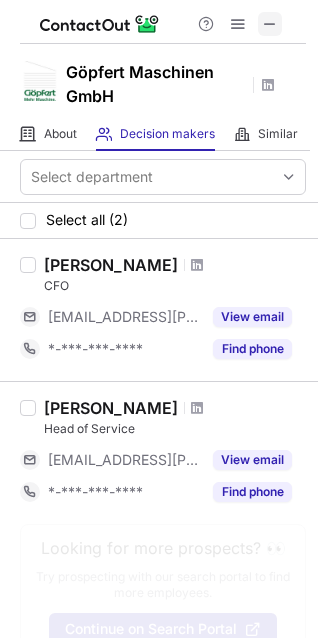 click at bounding box center [270, 24] 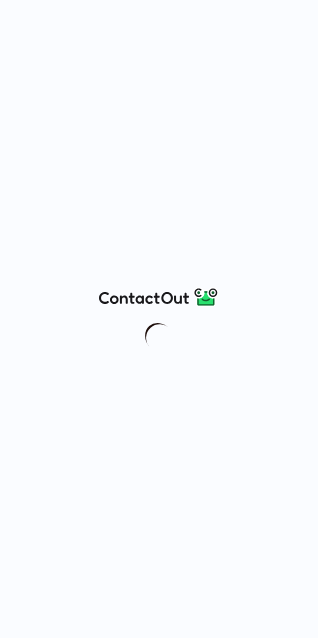 scroll, scrollTop: 0, scrollLeft: 0, axis: both 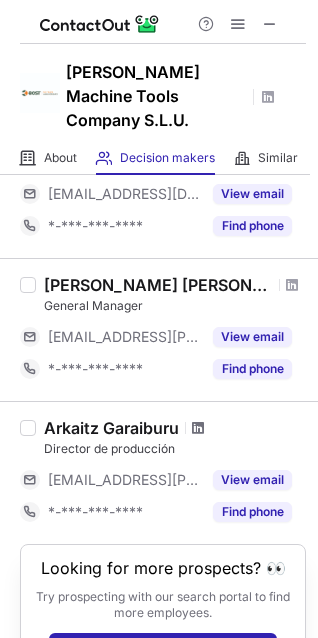 click at bounding box center (198, 428) 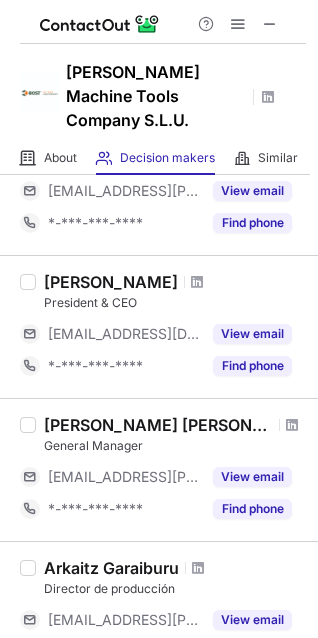 scroll, scrollTop: 147, scrollLeft: 0, axis: vertical 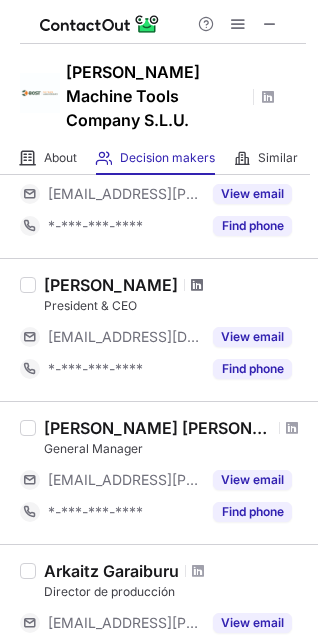click at bounding box center [197, 285] 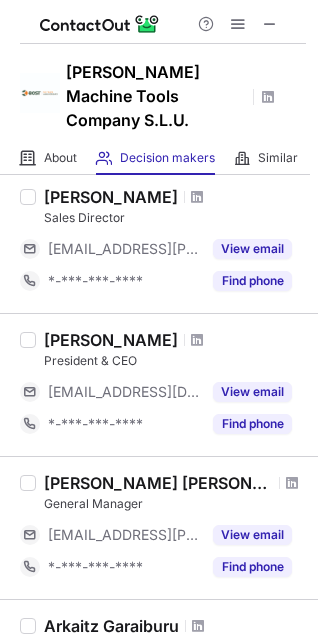 scroll, scrollTop: 17, scrollLeft: 0, axis: vertical 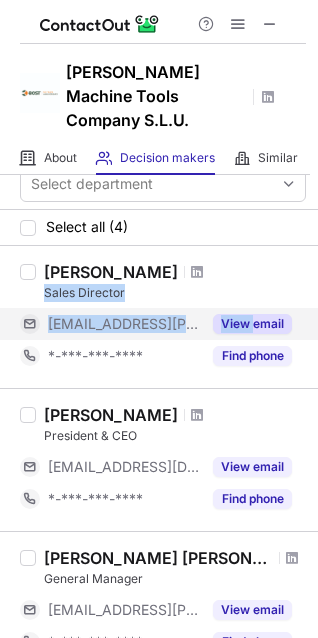 drag, startPoint x: 217, startPoint y: 248, endPoint x: 255, endPoint y: 306, distance: 69.339745 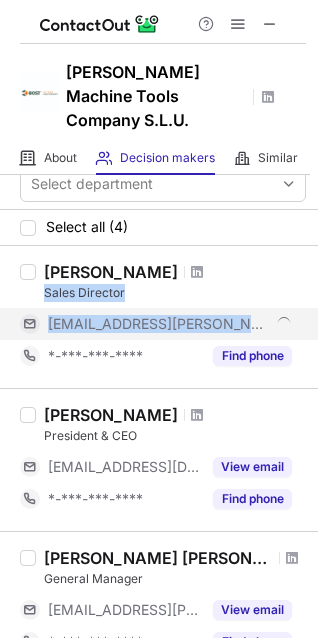 click on "***@bost.es" at bounding box center [170, 324] 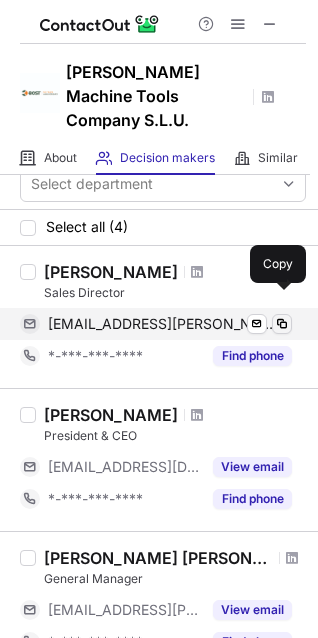 click at bounding box center [282, 324] 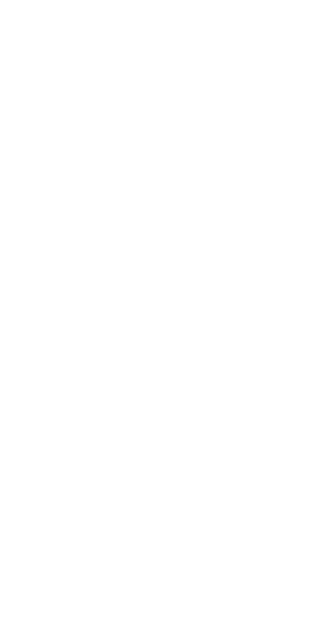 scroll, scrollTop: 0, scrollLeft: 0, axis: both 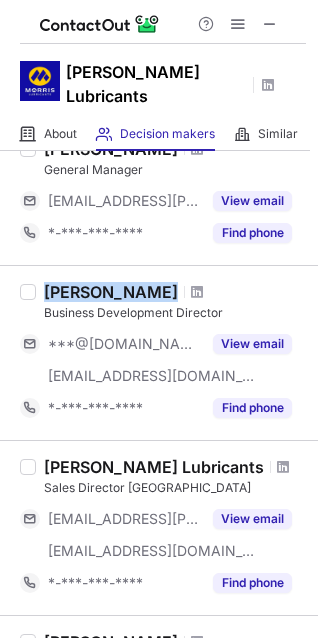 drag, startPoint x: 47, startPoint y: 266, endPoint x: 176, endPoint y: 258, distance: 129.24782 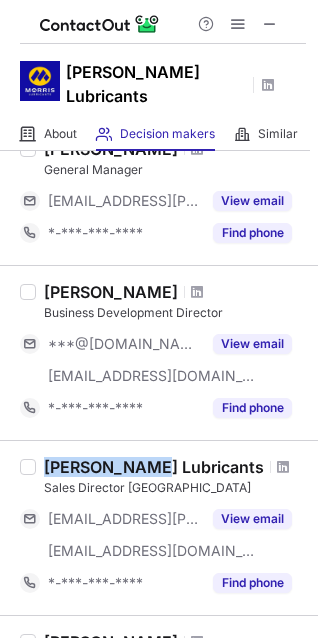 drag, startPoint x: 42, startPoint y: 432, endPoint x: 137, endPoint y: 443, distance: 95.63472 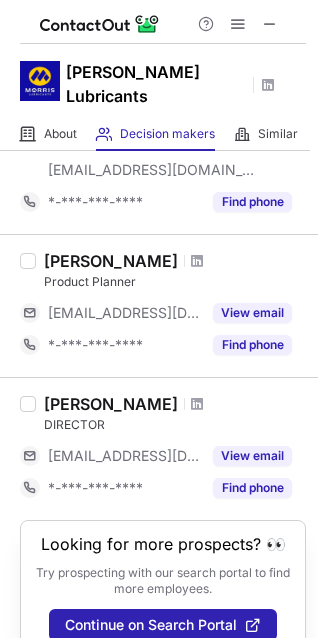 scroll, scrollTop: 699, scrollLeft: 0, axis: vertical 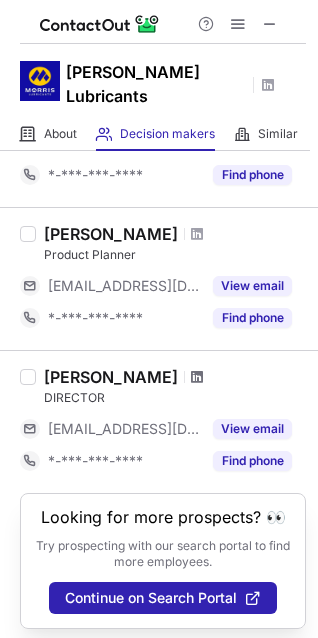 click at bounding box center [197, 377] 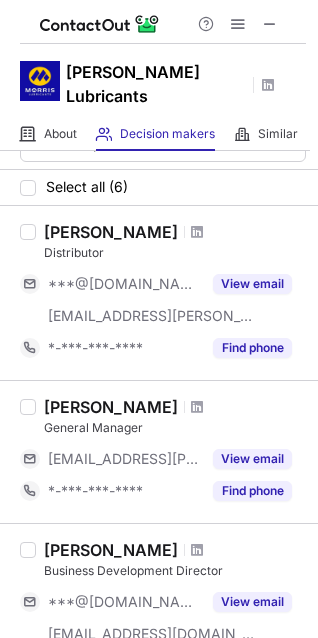 scroll, scrollTop: 26, scrollLeft: 0, axis: vertical 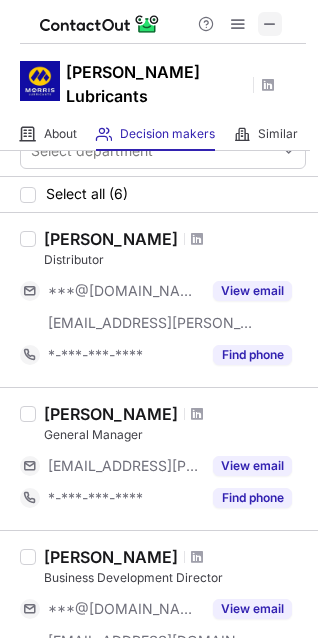 click at bounding box center (270, 24) 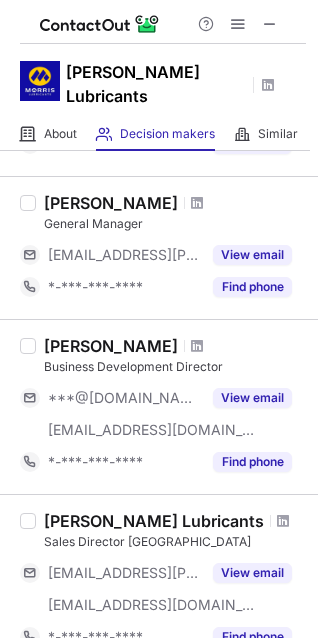 scroll, scrollTop: 242, scrollLeft: 0, axis: vertical 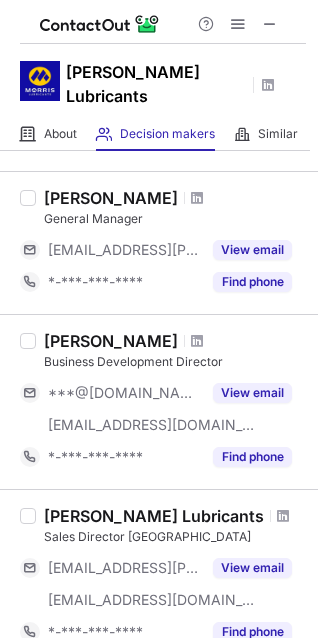 click at bounding box center [197, 341] 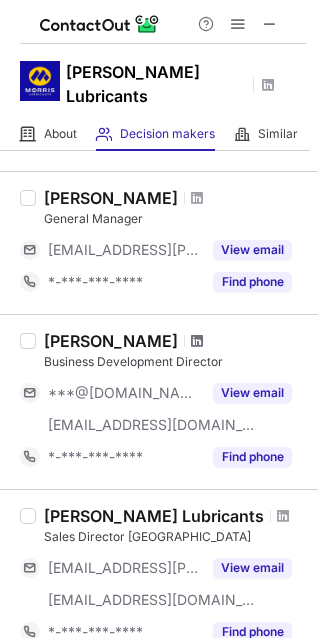 click at bounding box center (197, 341) 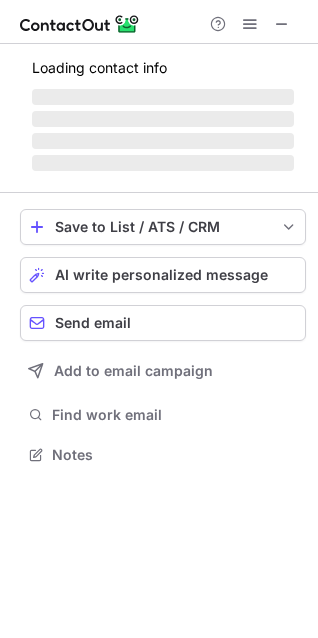 scroll, scrollTop: 10, scrollLeft: 10, axis: both 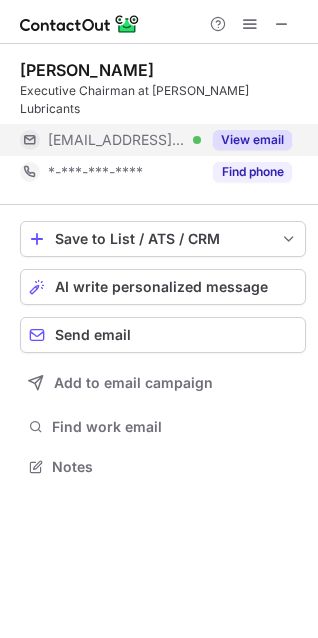 click on "View email" at bounding box center (252, 140) 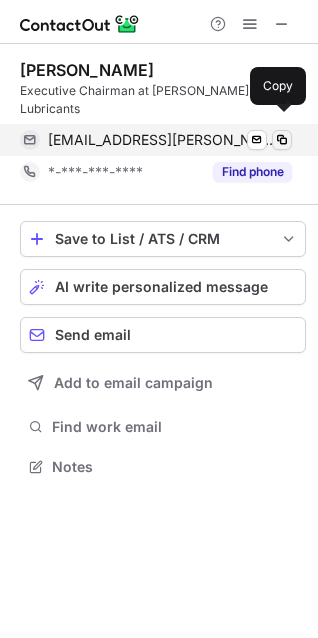 click at bounding box center (282, 140) 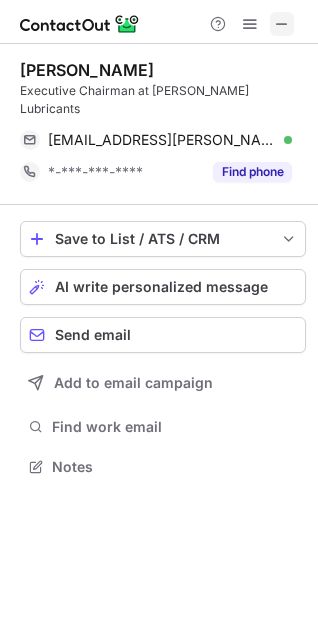 click at bounding box center [282, 24] 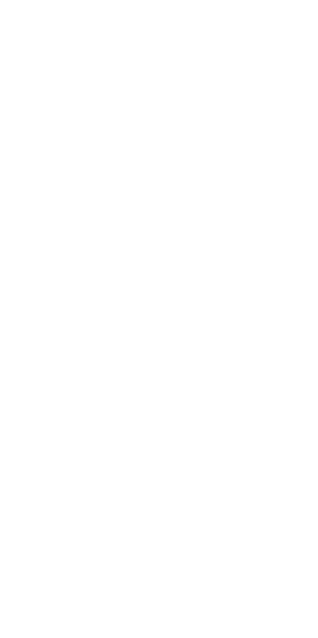 scroll, scrollTop: 0, scrollLeft: 0, axis: both 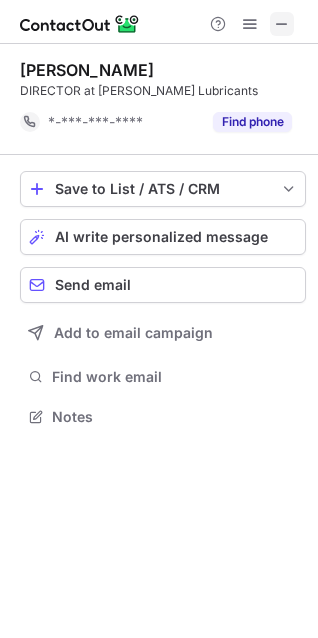click at bounding box center [282, 24] 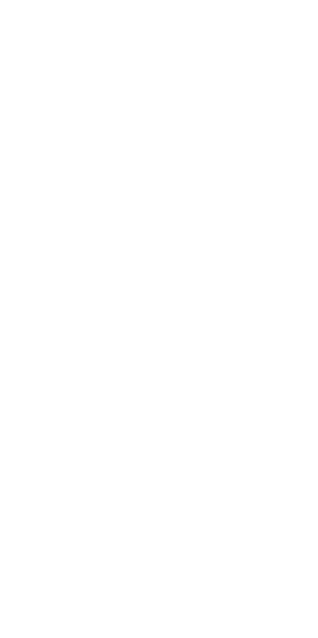 scroll, scrollTop: 0, scrollLeft: 0, axis: both 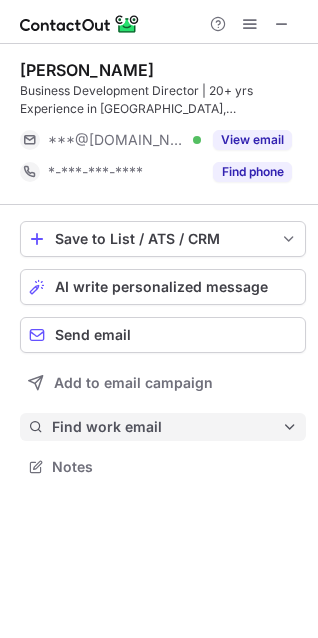 click on "Find work email" at bounding box center (167, 427) 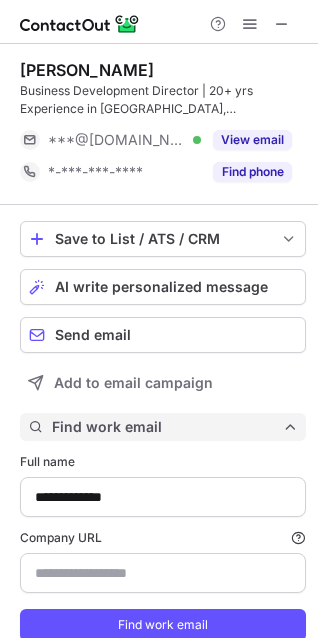 scroll, scrollTop: 10, scrollLeft: 10, axis: both 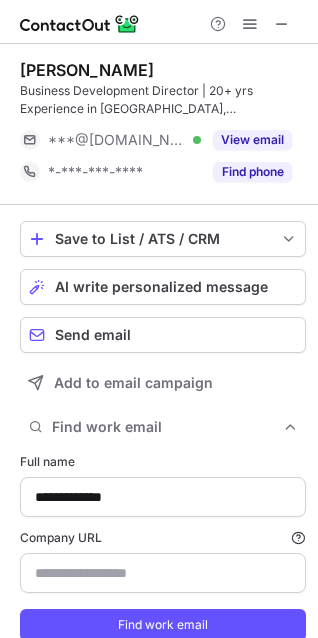 type on "**********" 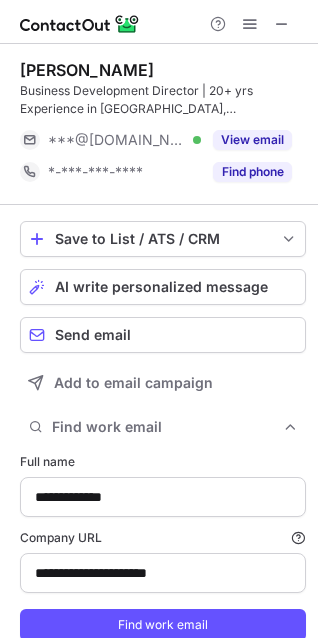 scroll, scrollTop: 71, scrollLeft: 0, axis: vertical 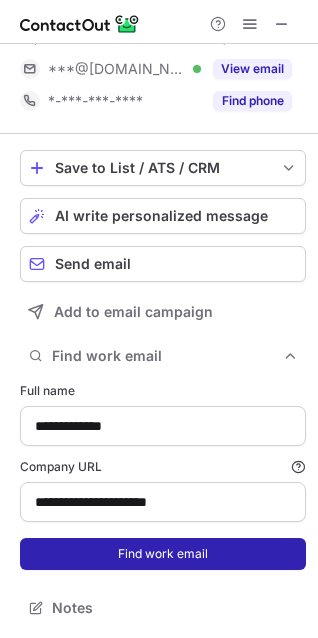 click on "Find work email" at bounding box center [163, 554] 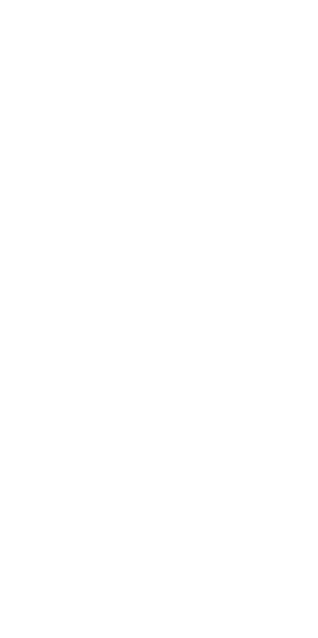 scroll, scrollTop: 0, scrollLeft: 0, axis: both 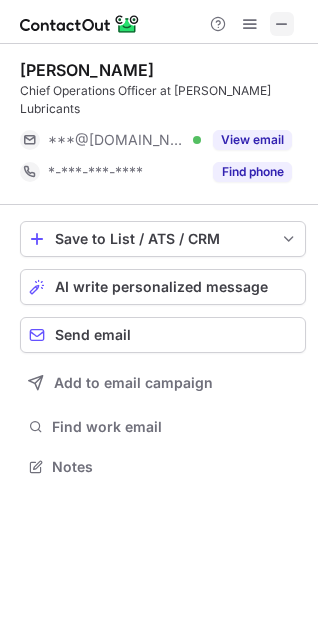 click at bounding box center (282, 24) 